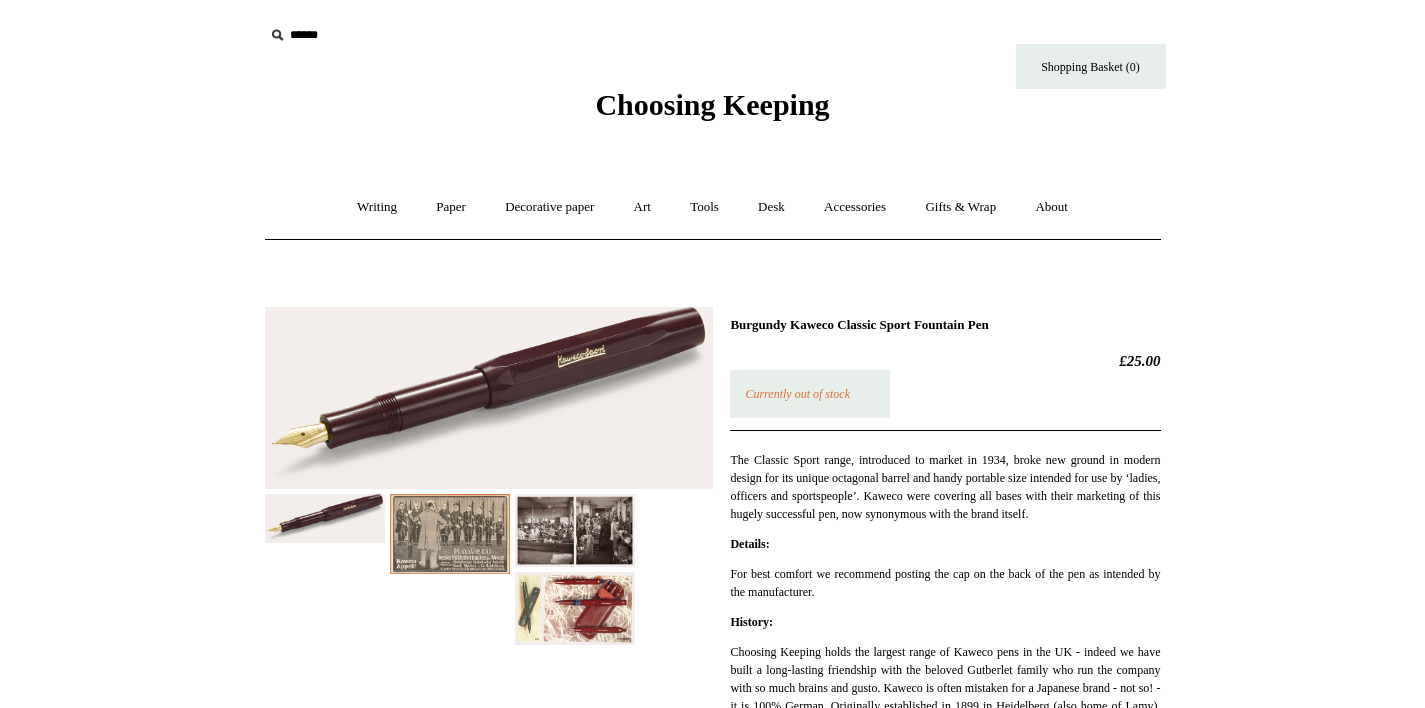 scroll, scrollTop: 0, scrollLeft: 0, axis: both 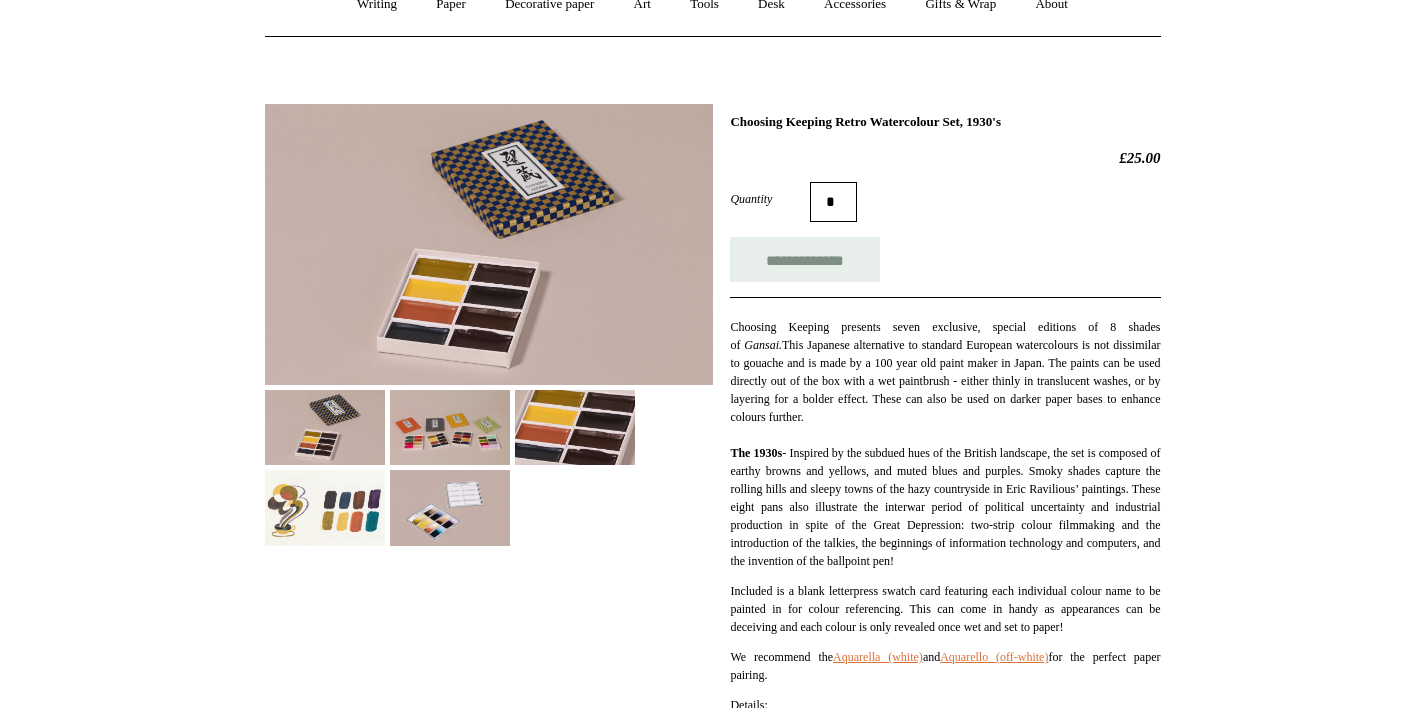 click at bounding box center [325, 427] 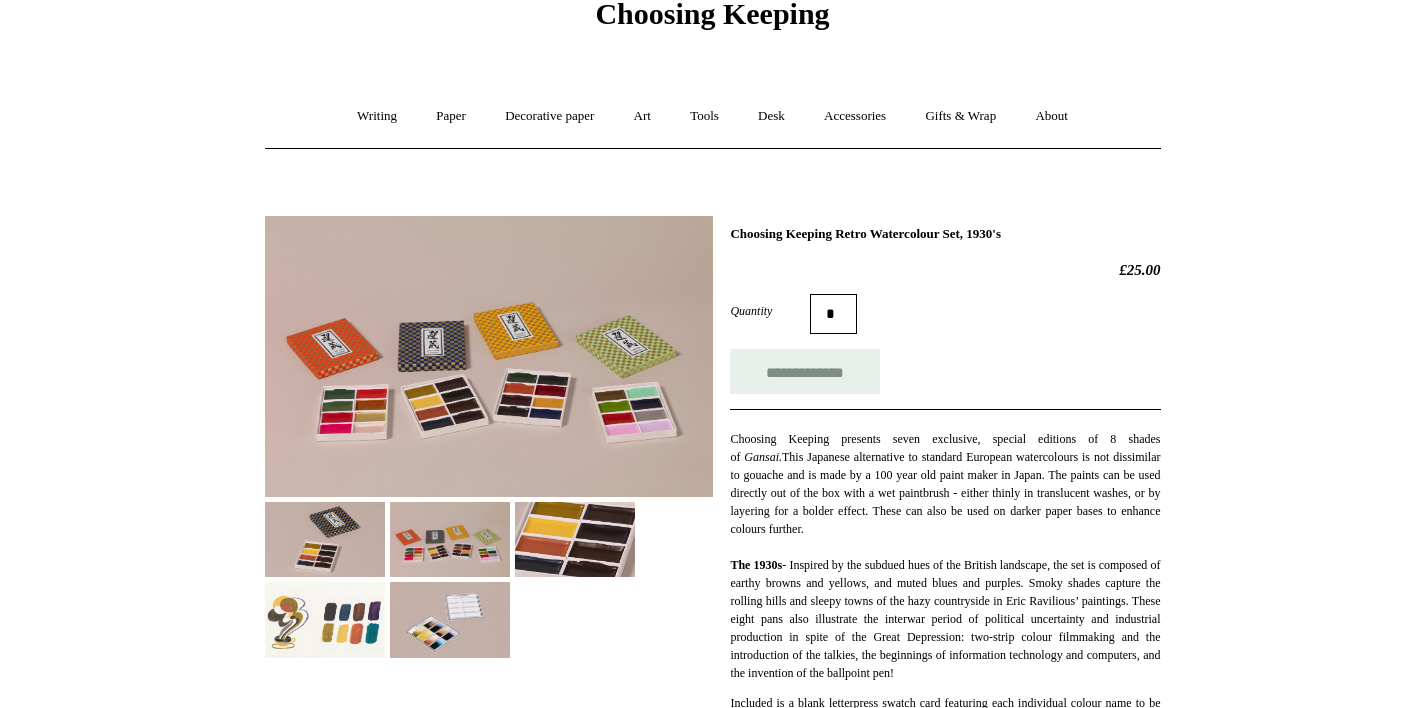 scroll, scrollTop: 101, scrollLeft: 0, axis: vertical 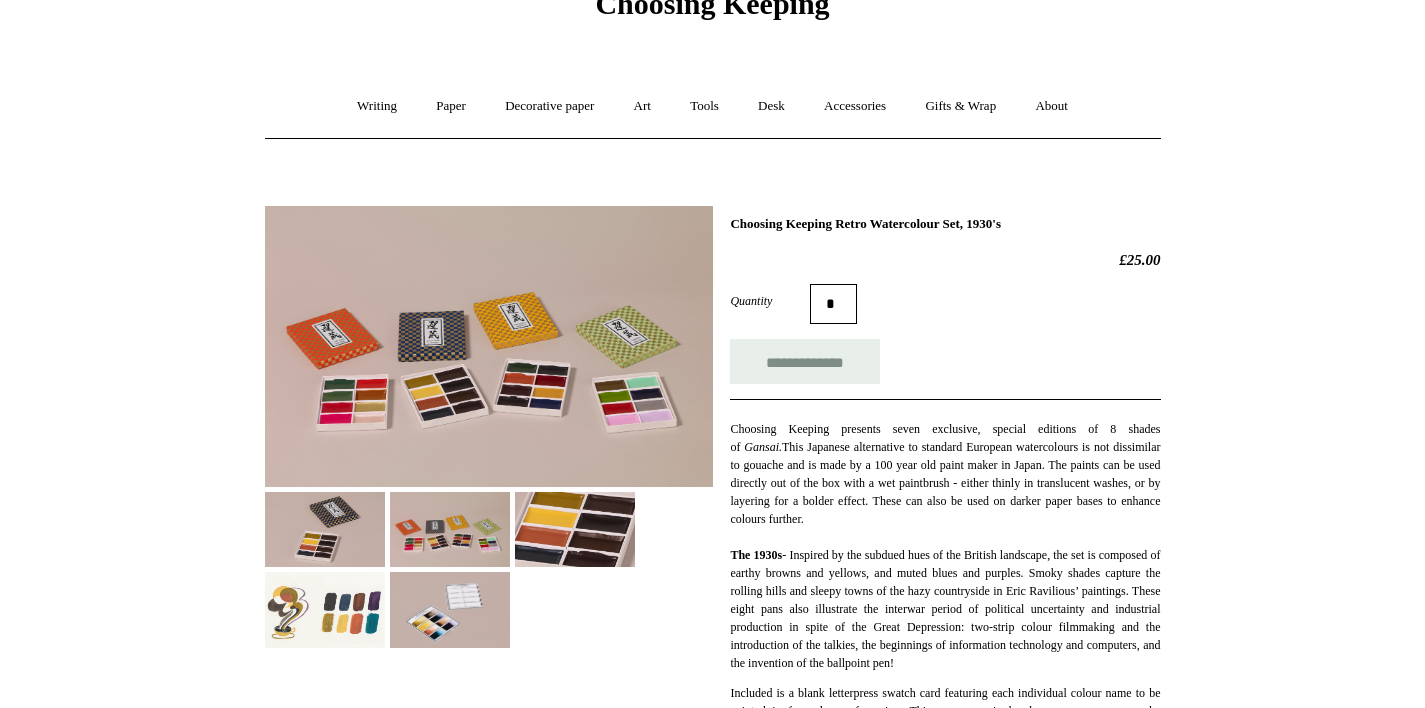 click at bounding box center (575, 529) 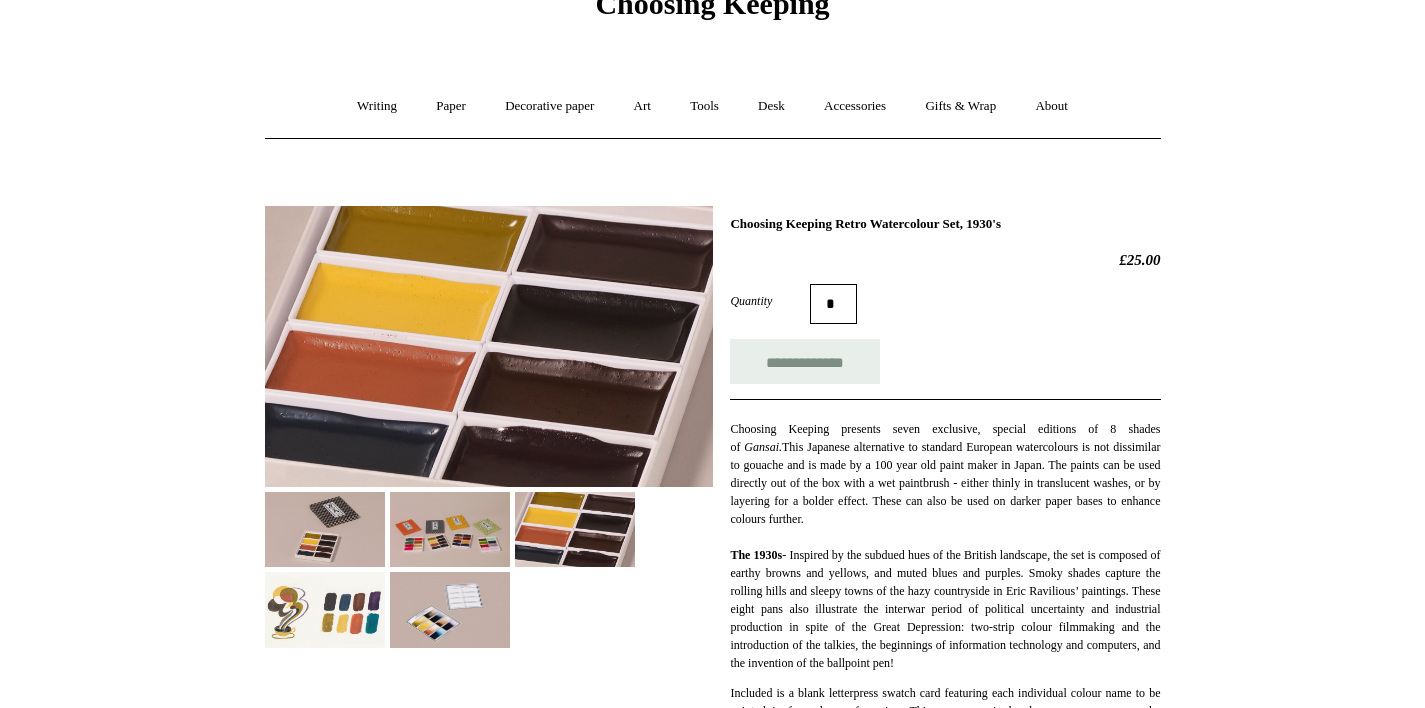 drag, startPoint x: 1005, startPoint y: 222, endPoint x: 730, endPoint y: 224, distance: 275.00726 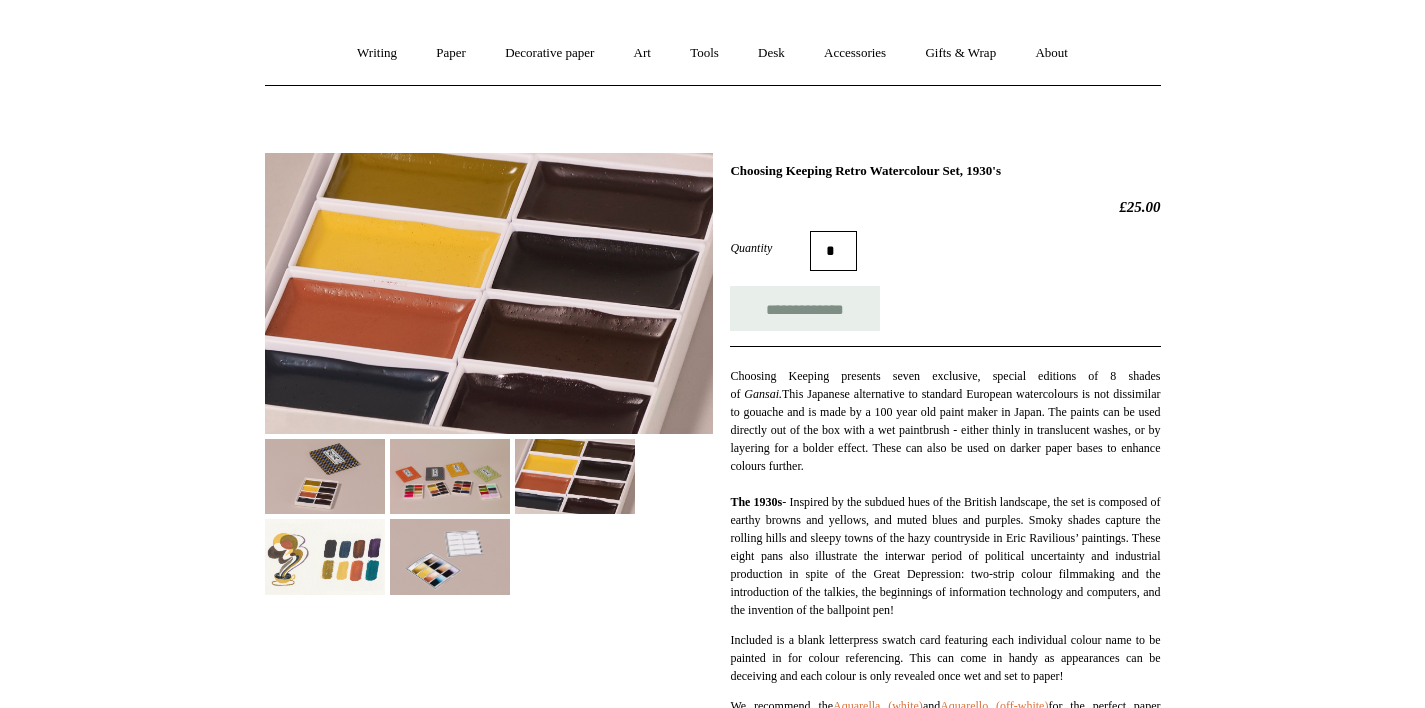 scroll, scrollTop: 55, scrollLeft: 0, axis: vertical 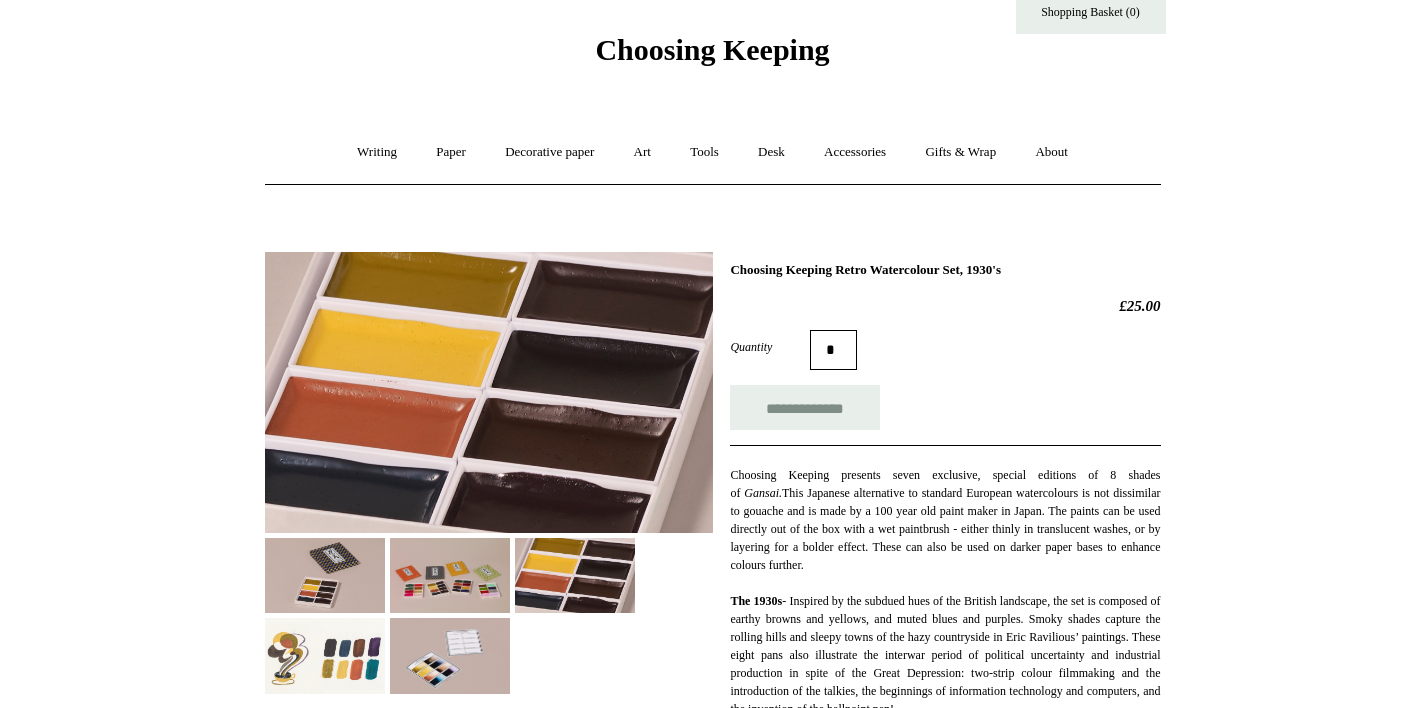 click on "**********" at bounding box center (945, 380) 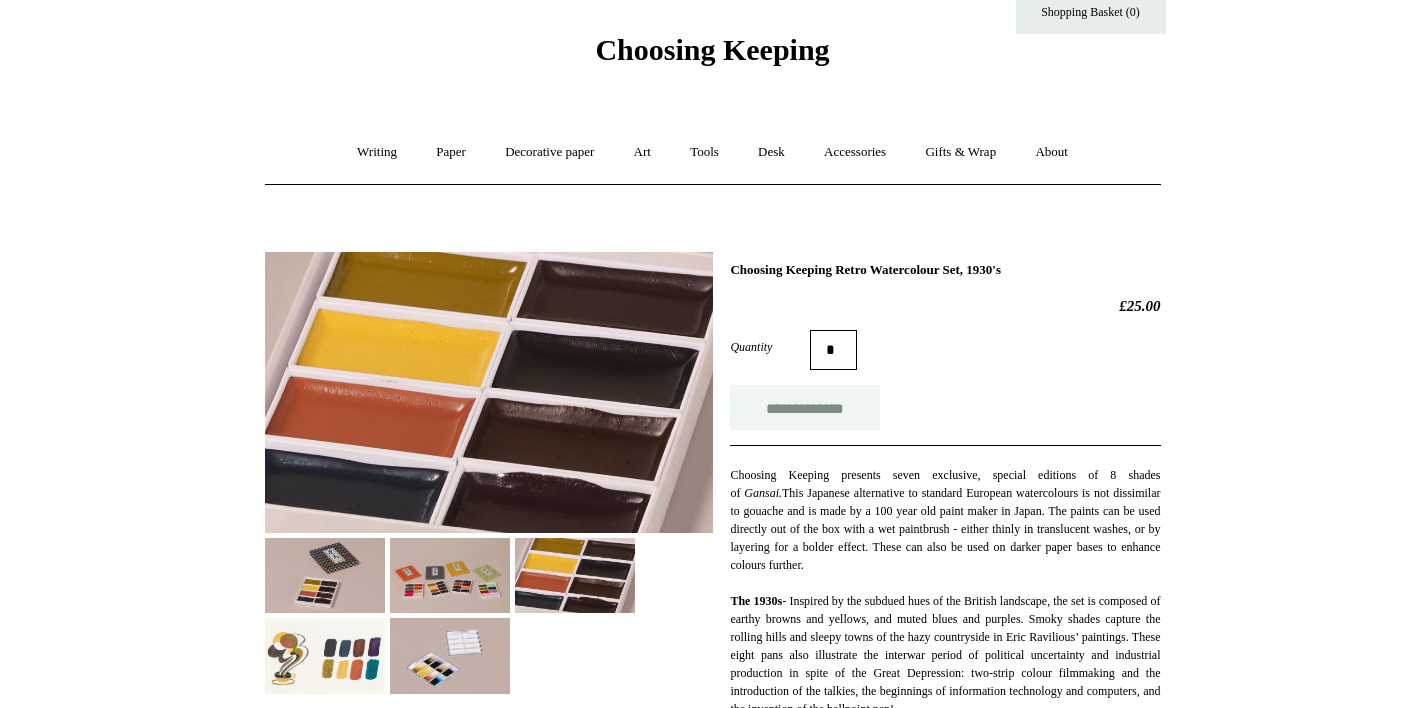 click on "**********" at bounding box center [805, 407] 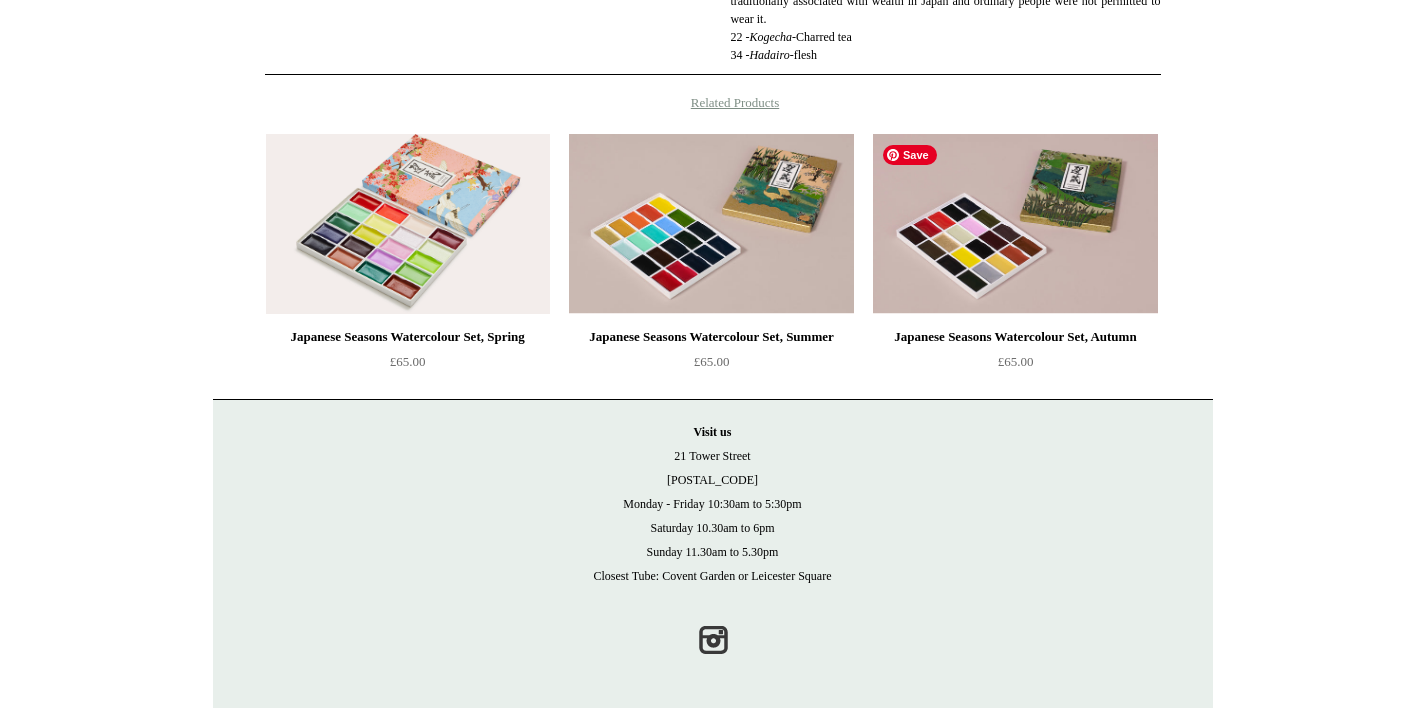 scroll, scrollTop: 1242, scrollLeft: 0, axis: vertical 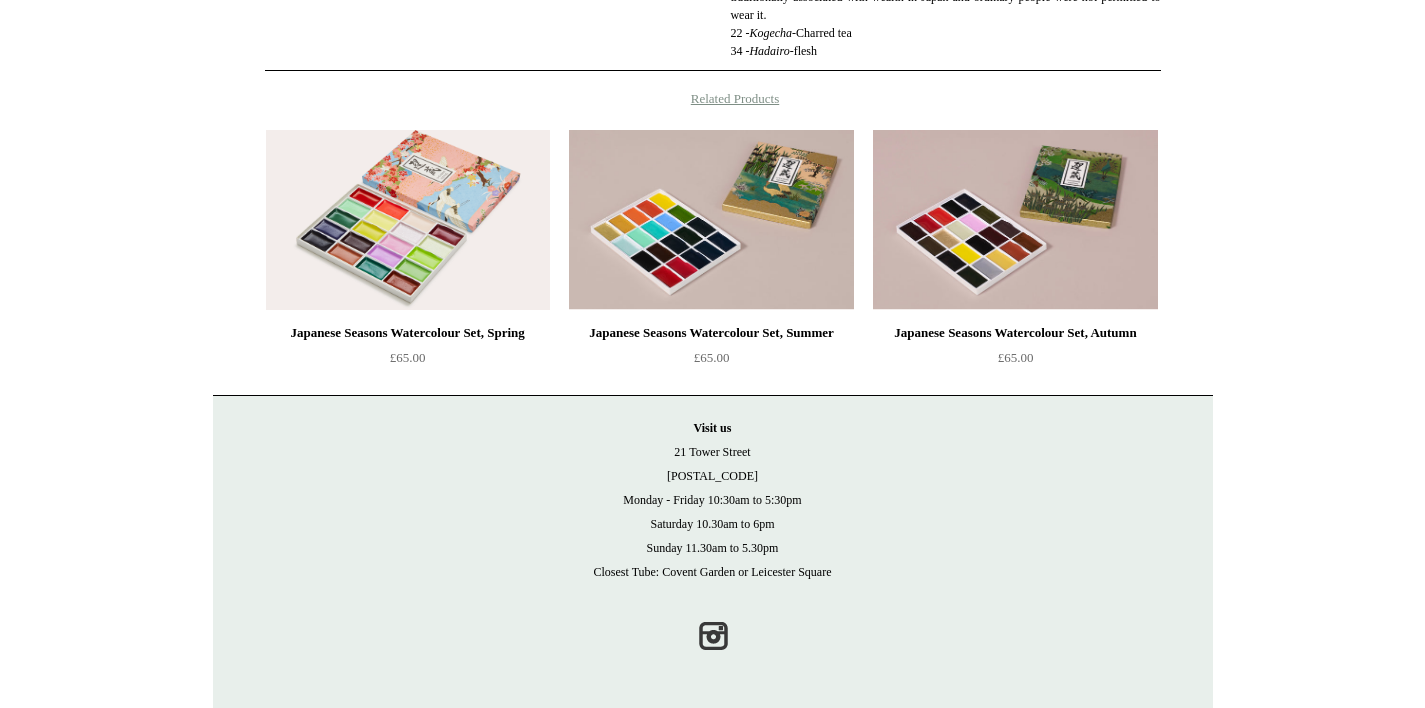 type on "**********" 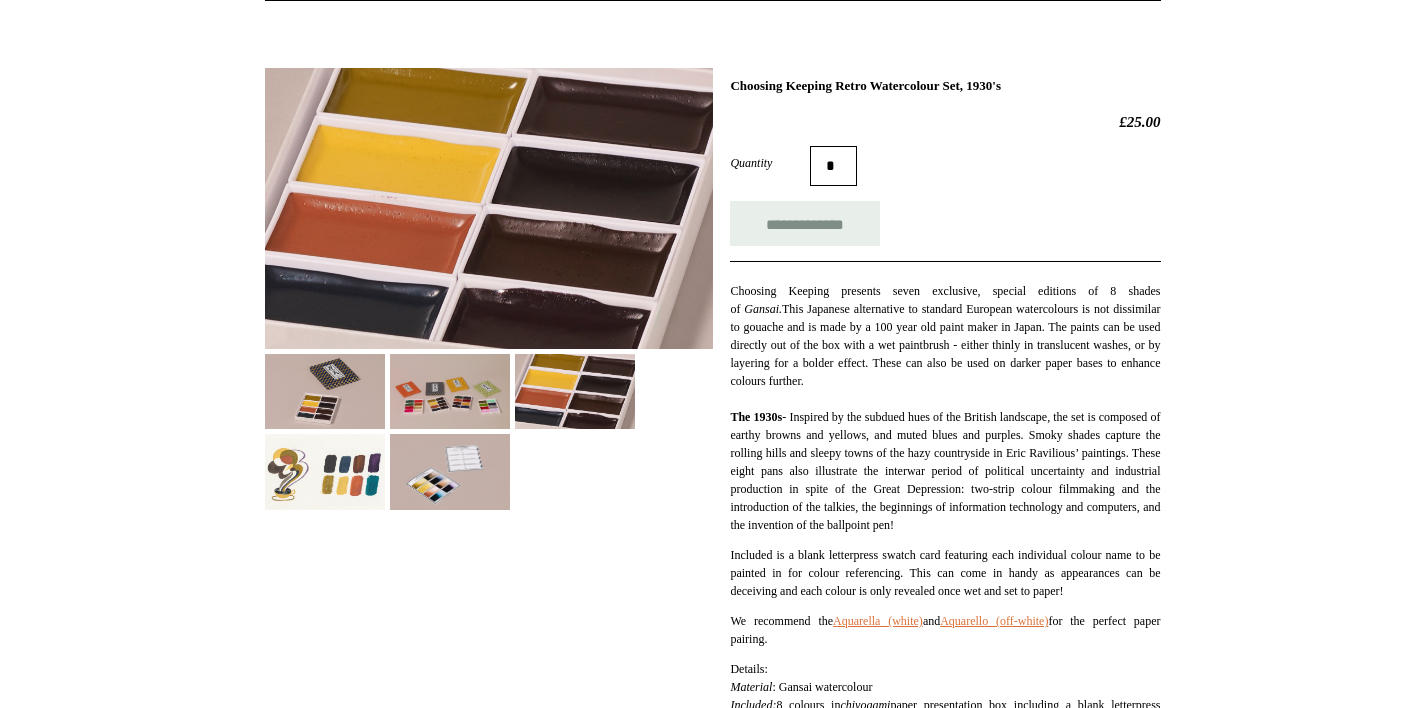 scroll, scrollTop: 0, scrollLeft: 0, axis: both 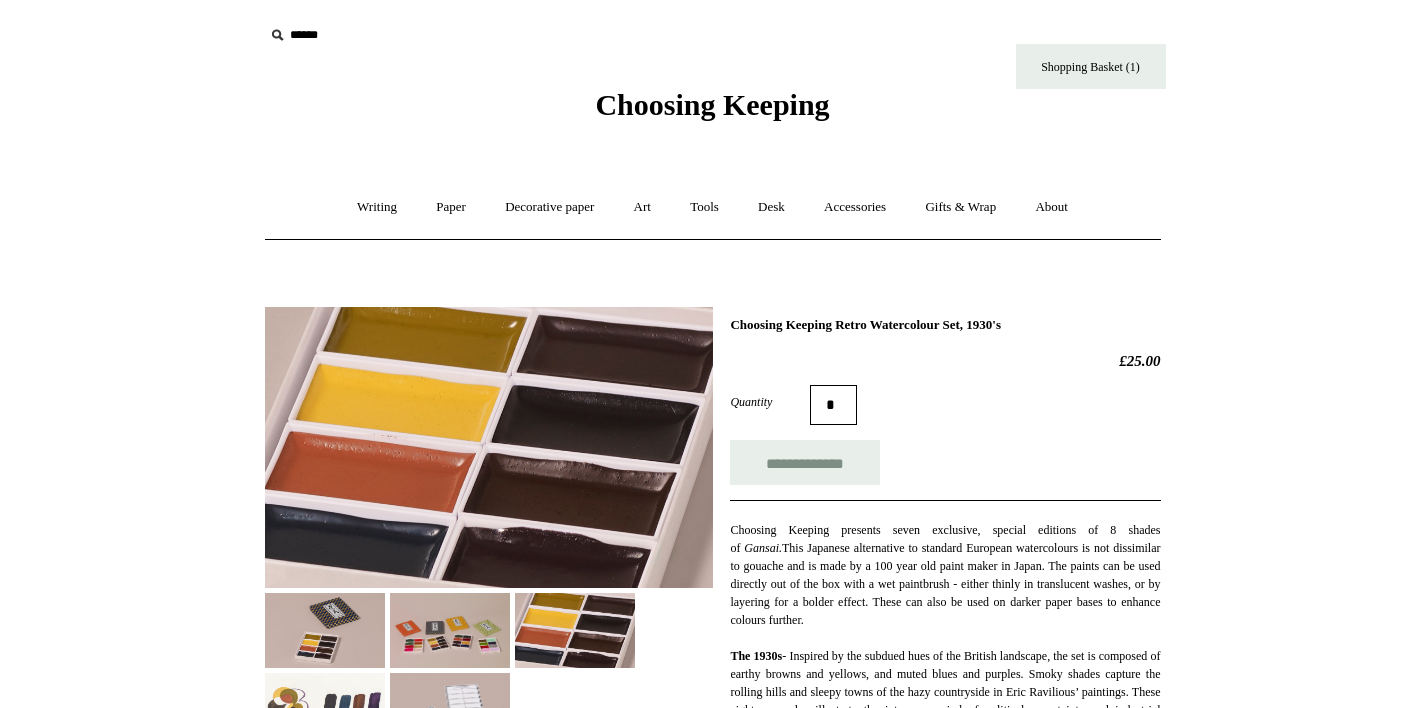 click at bounding box center [450, 630] 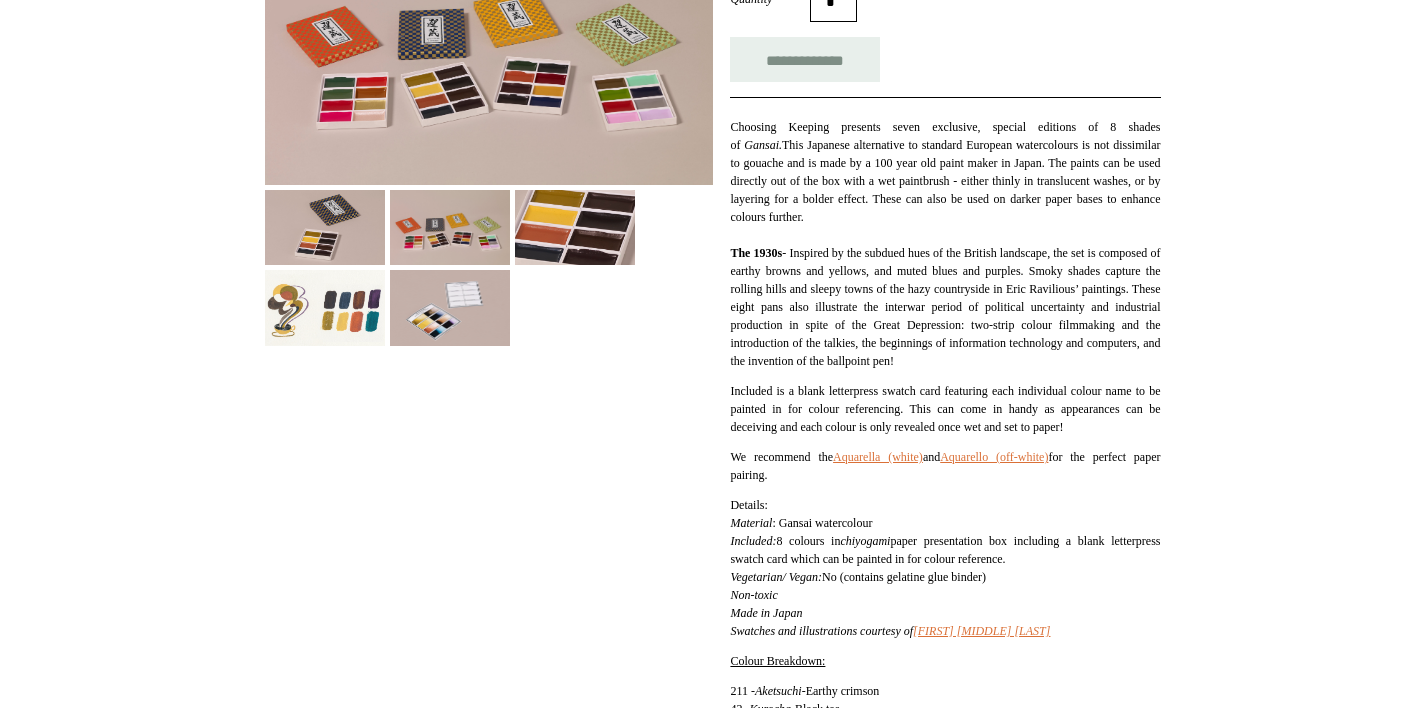 scroll, scrollTop: 404, scrollLeft: 0, axis: vertical 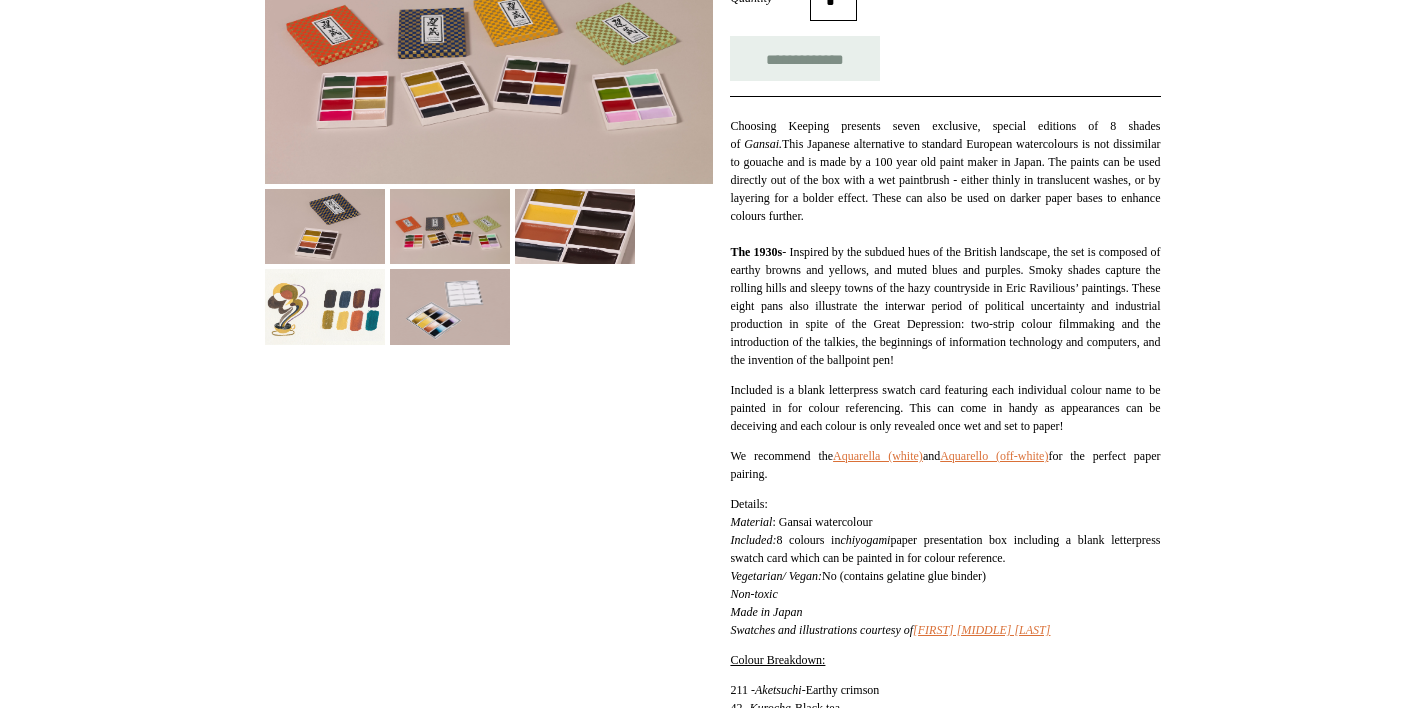 click at bounding box center (325, 226) 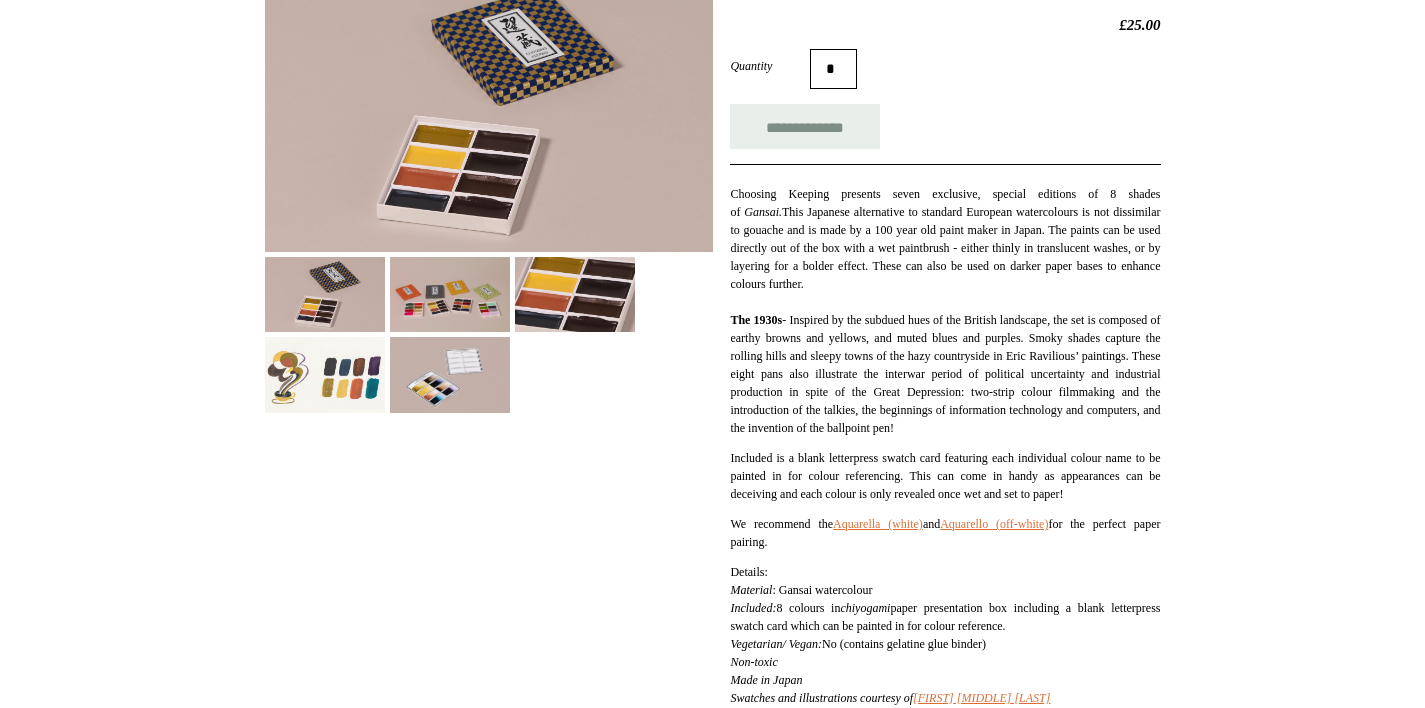 scroll, scrollTop: 119, scrollLeft: 0, axis: vertical 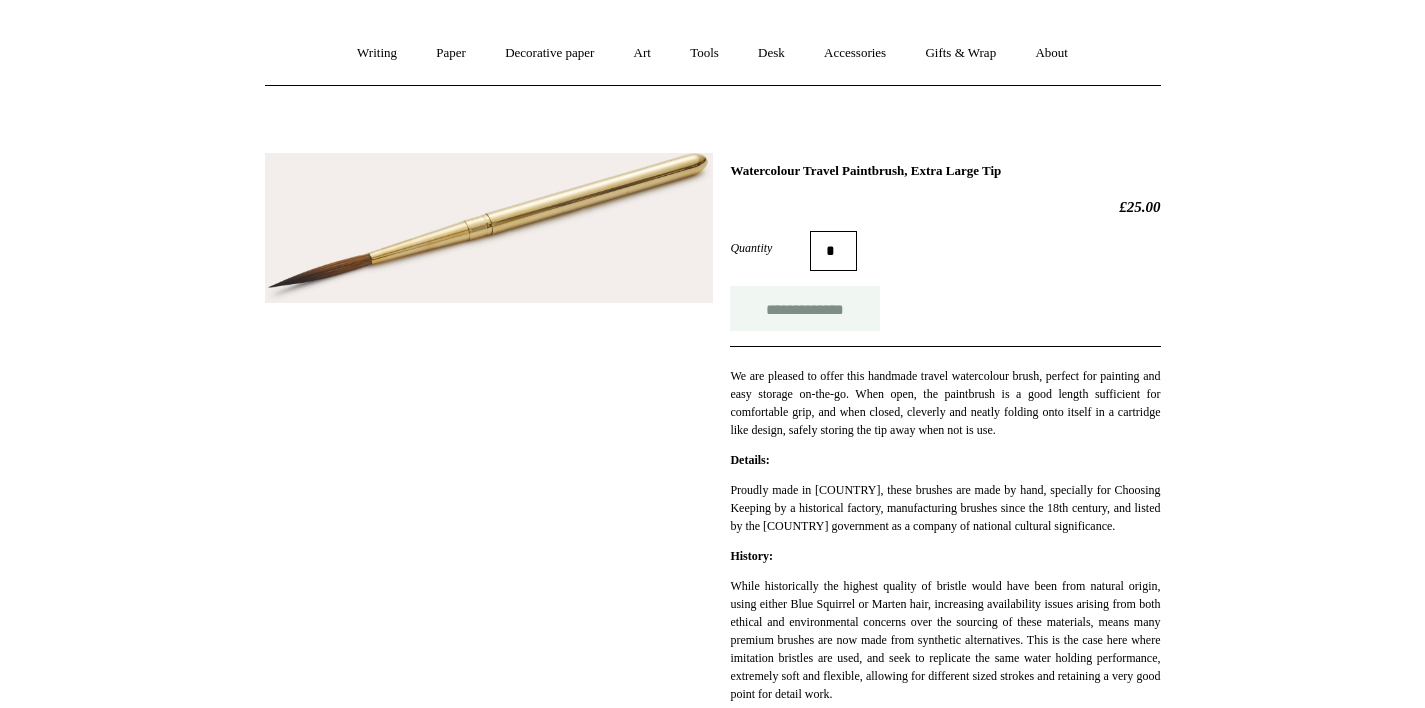 click on "**********" at bounding box center (805, 308) 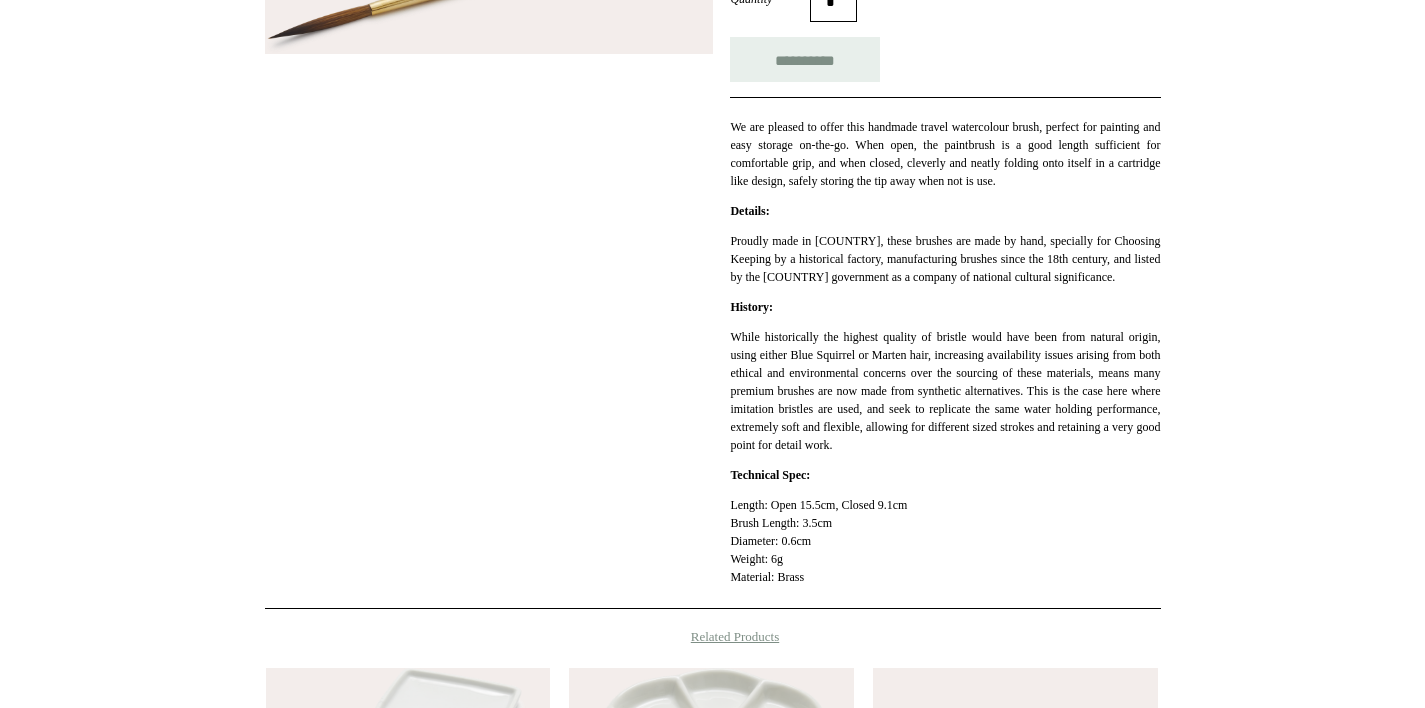 scroll, scrollTop: 0, scrollLeft: 0, axis: both 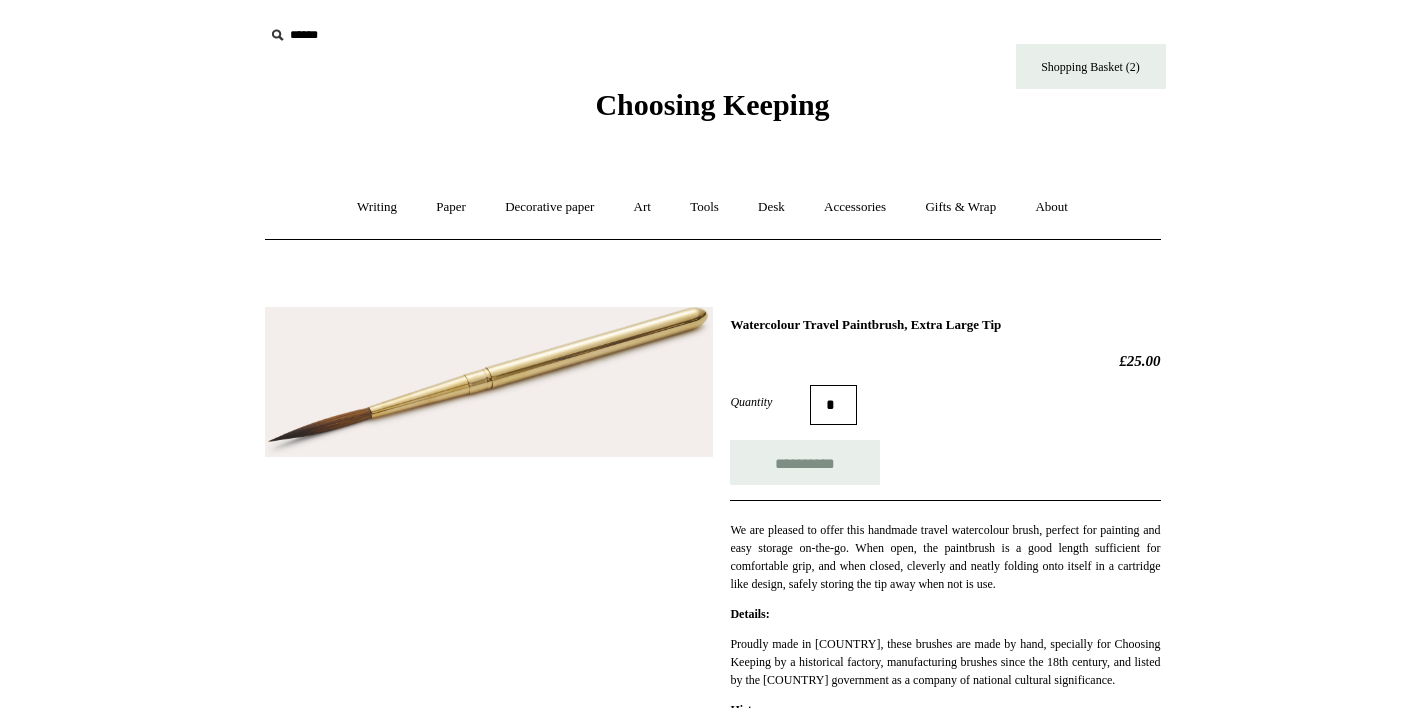 type on "**********" 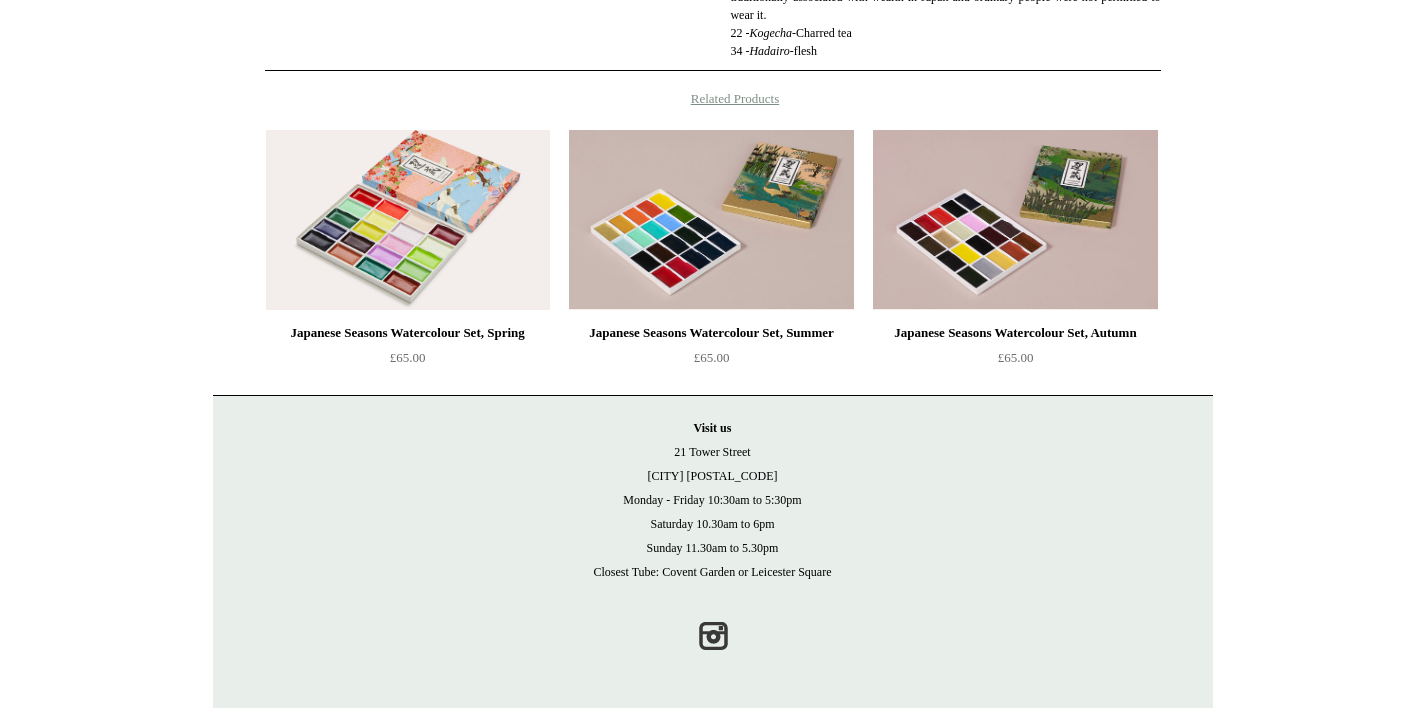 scroll, scrollTop: 0, scrollLeft: 0, axis: both 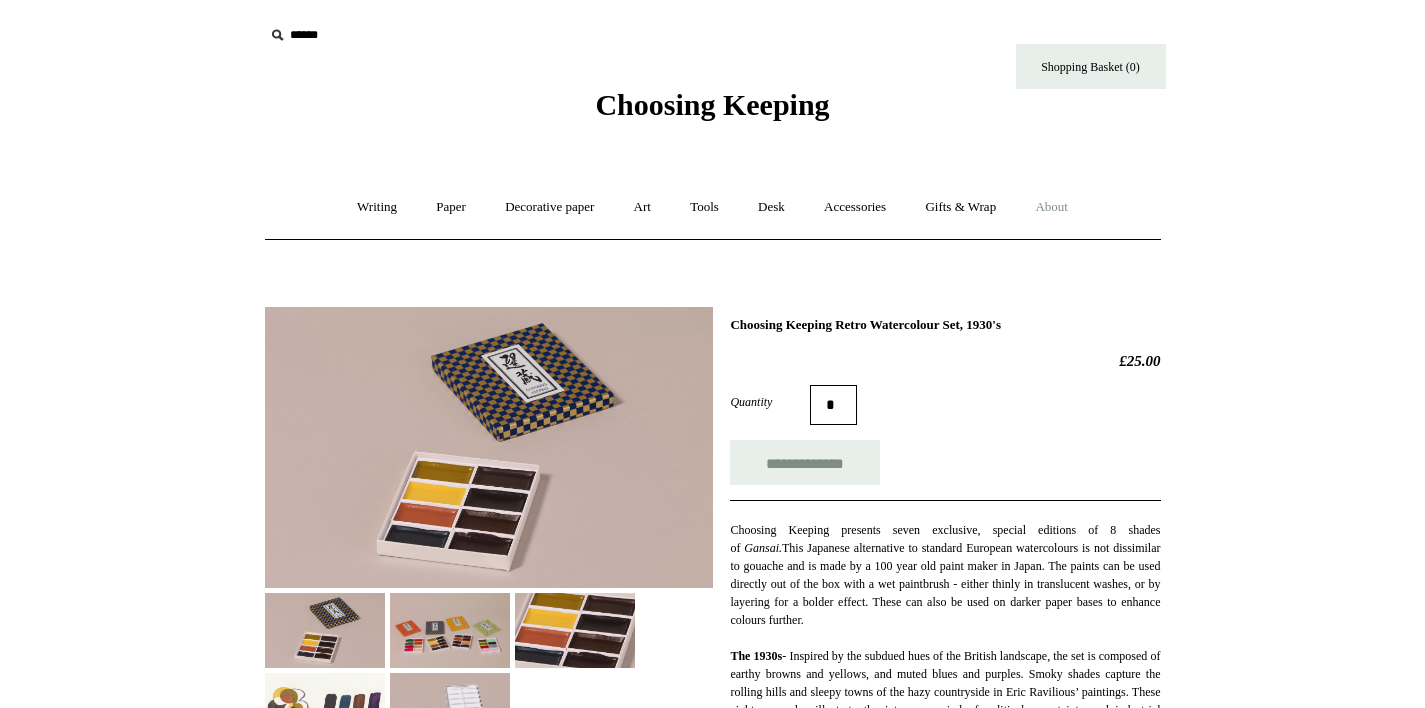 click on "About +" at bounding box center [1051, 207] 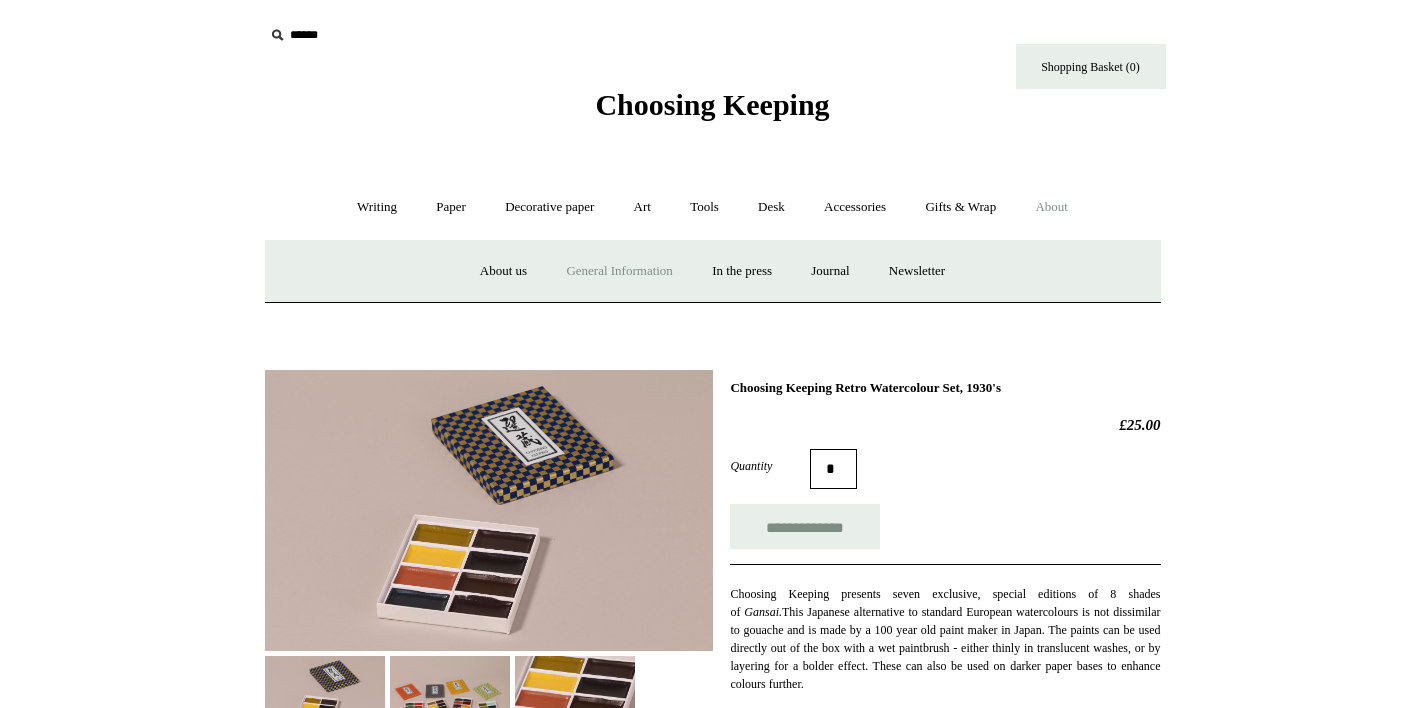 click on "General Information" at bounding box center [619, 271] 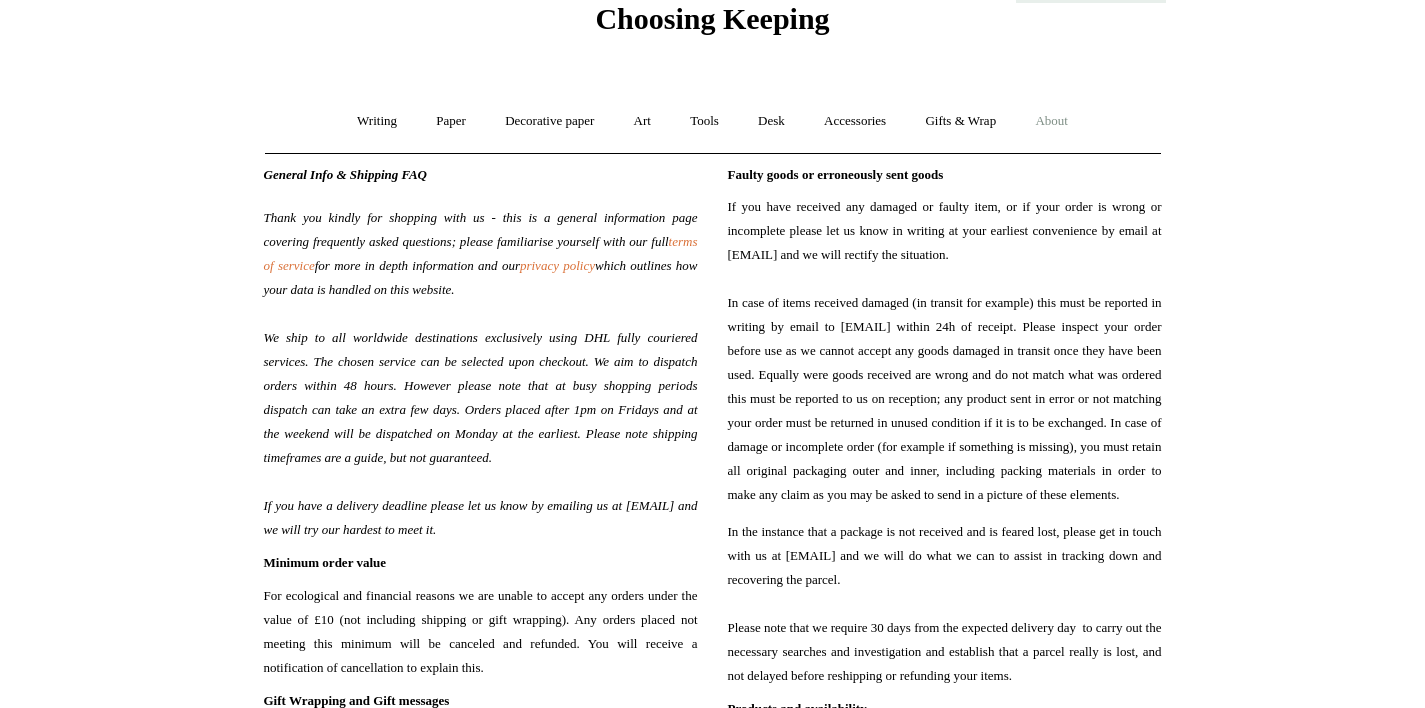 scroll, scrollTop: 0, scrollLeft: 0, axis: both 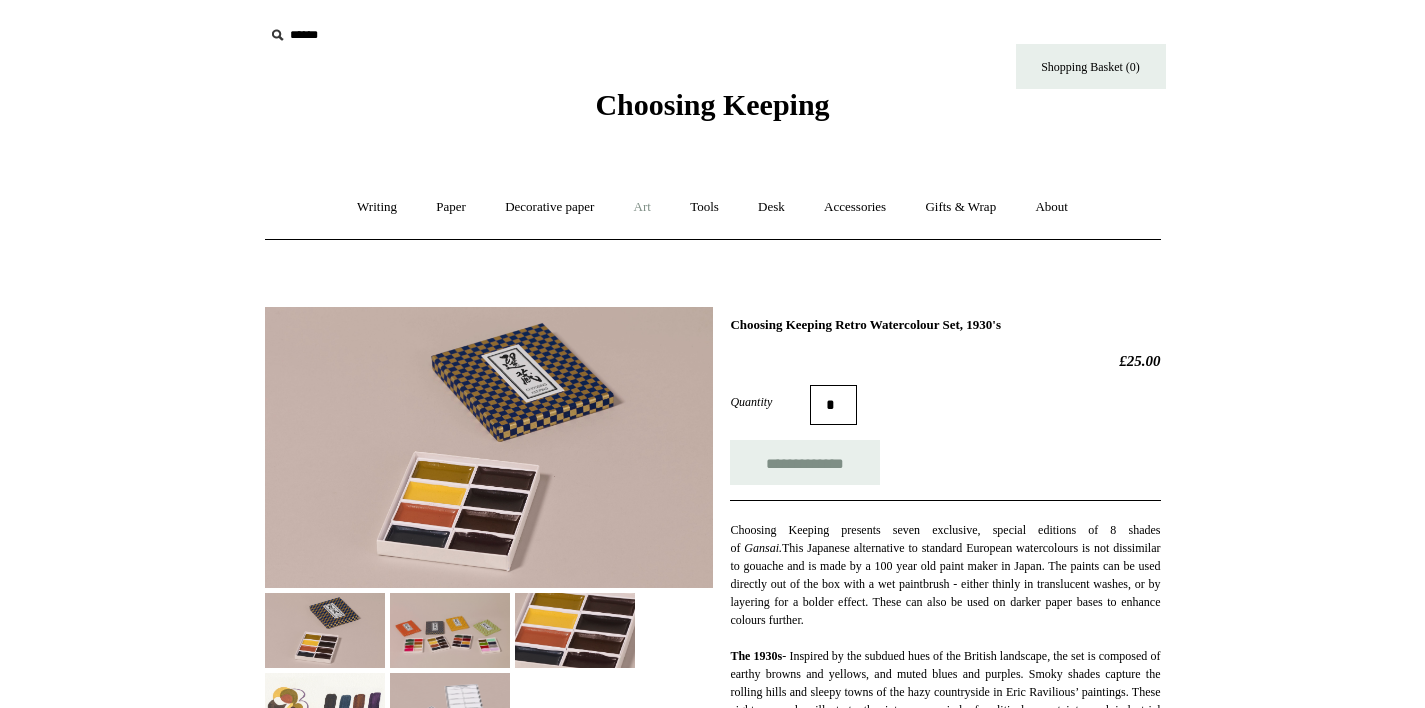 click on "Art +" at bounding box center (642, 207) 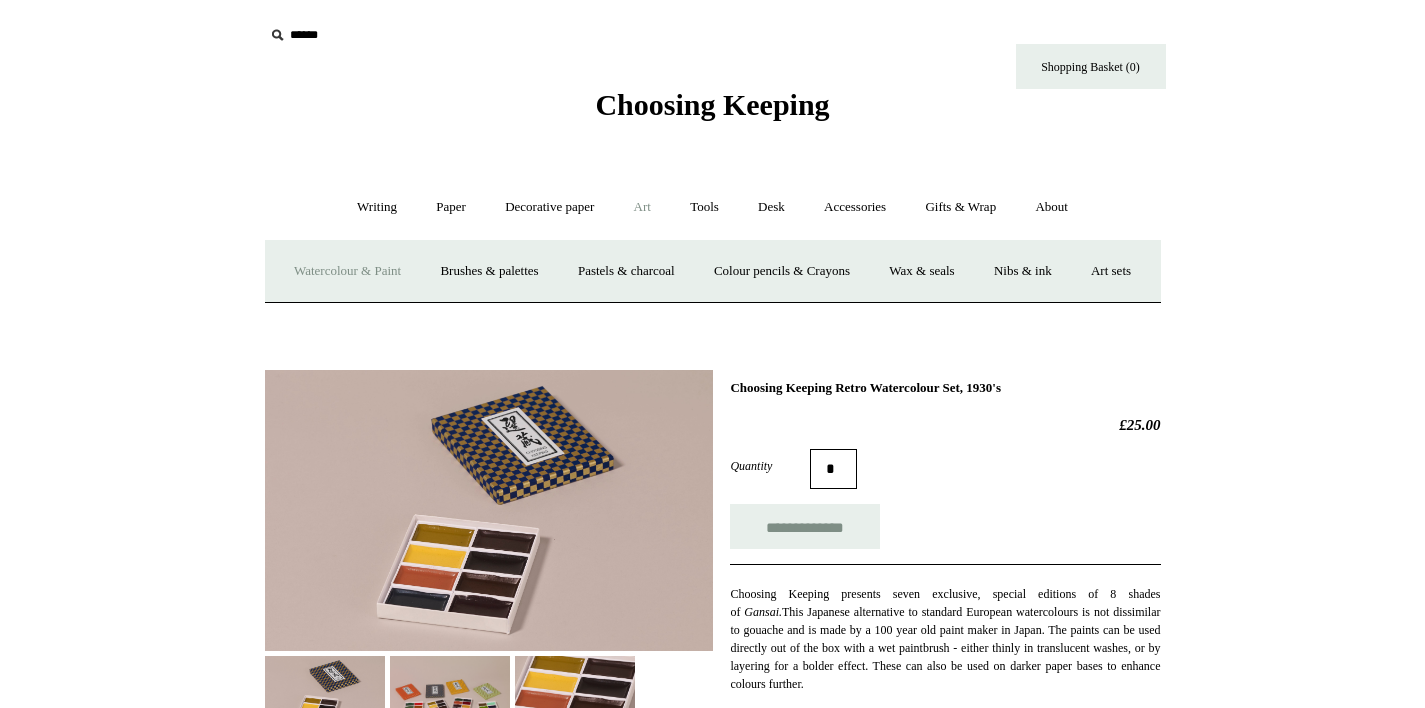 click on "Watercolour & Paint" at bounding box center (347, 271) 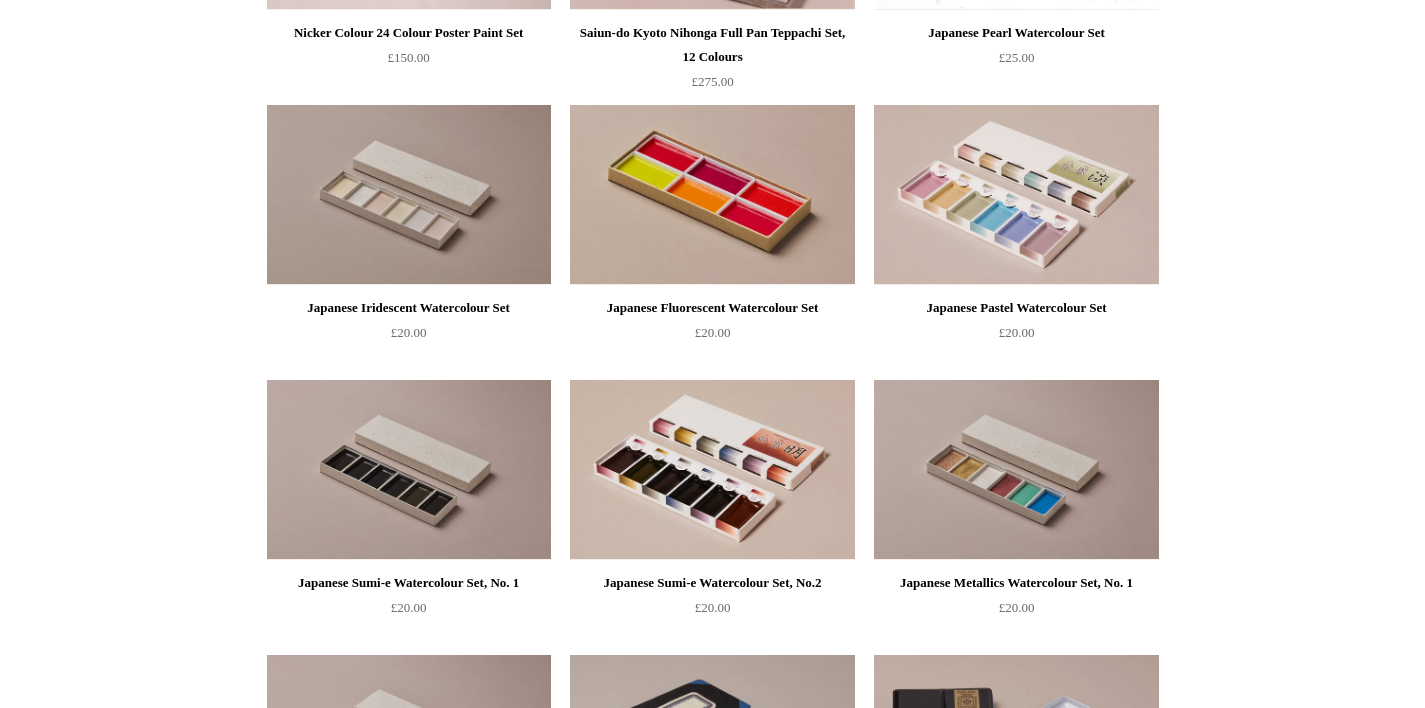scroll, scrollTop: 2327, scrollLeft: 0, axis: vertical 